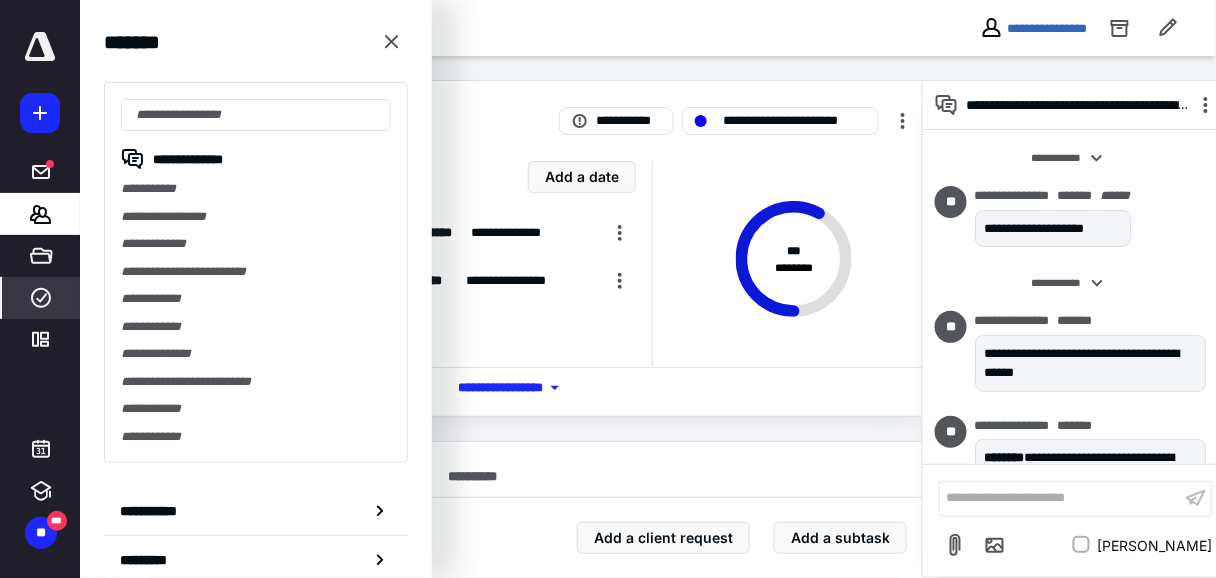 scroll, scrollTop: 0, scrollLeft: 0, axis: both 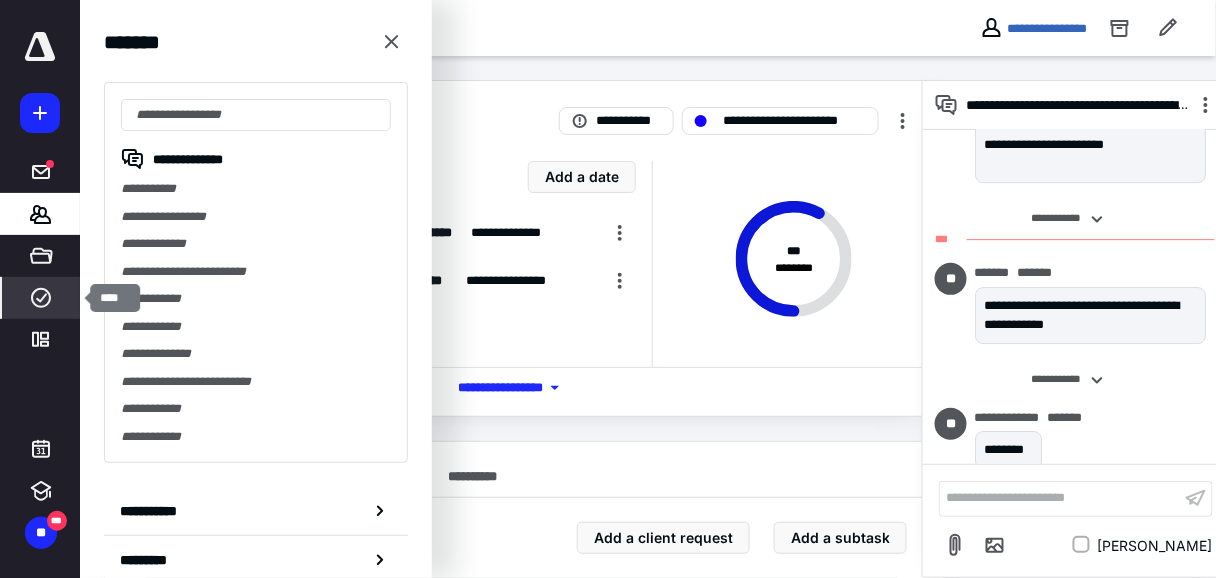 click on "****" at bounding box center (41, 298) 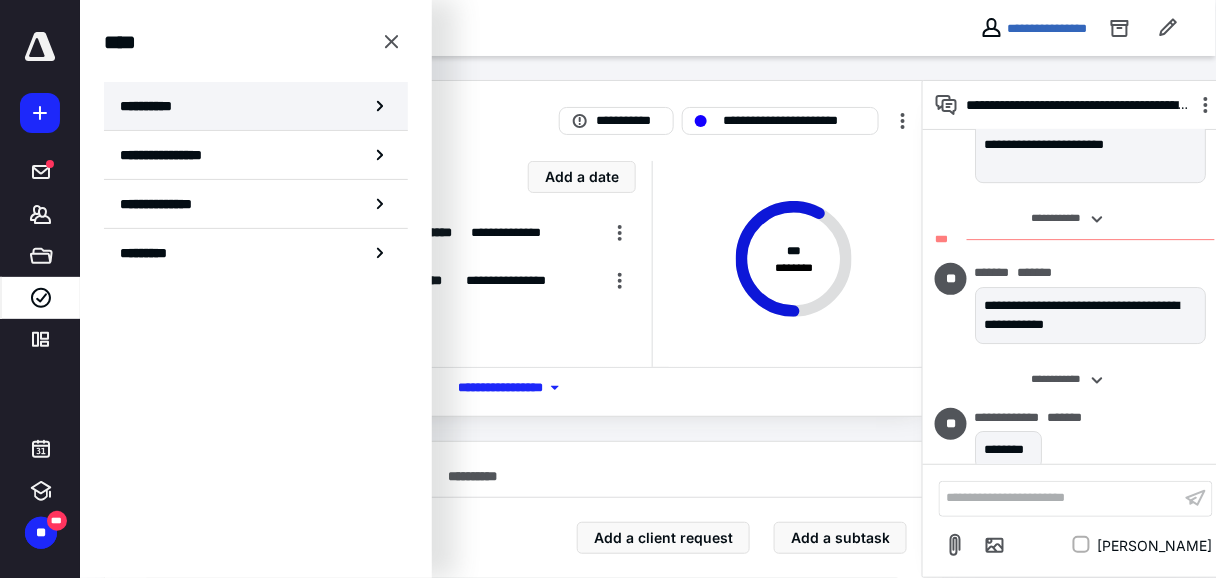 click on "**********" at bounding box center [153, 106] 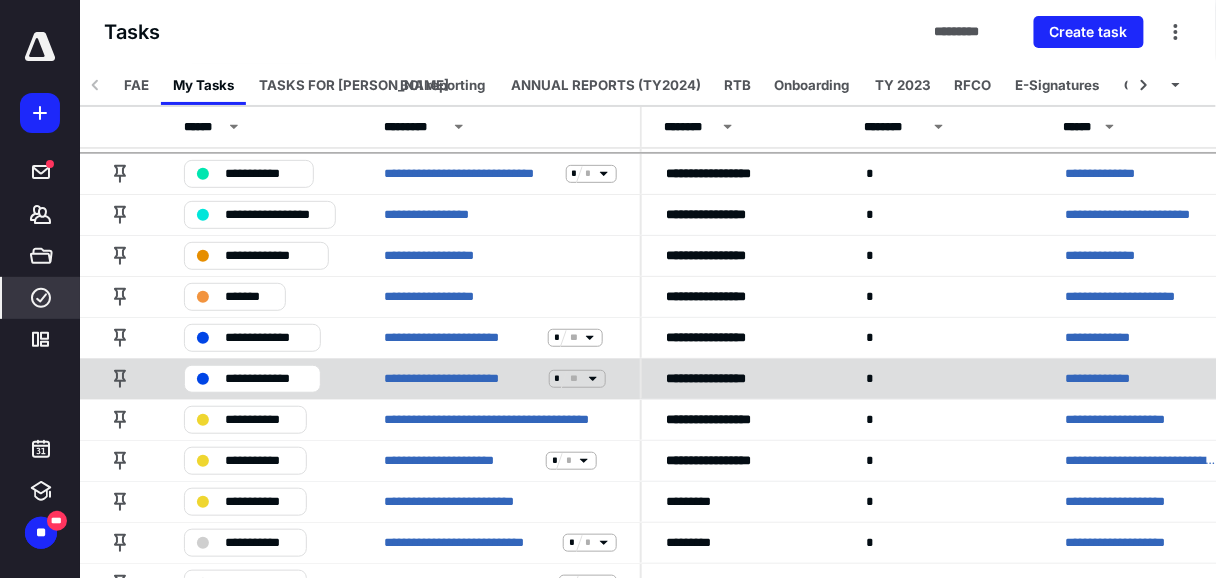 scroll, scrollTop: 160, scrollLeft: 0, axis: vertical 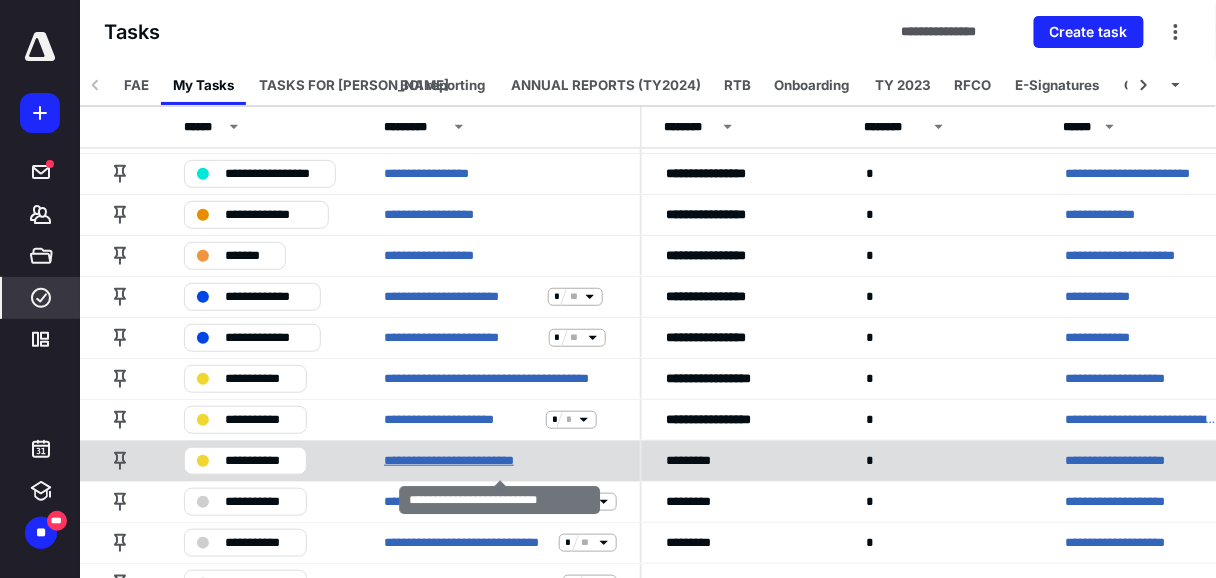 click on "**********" at bounding box center [482, 461] 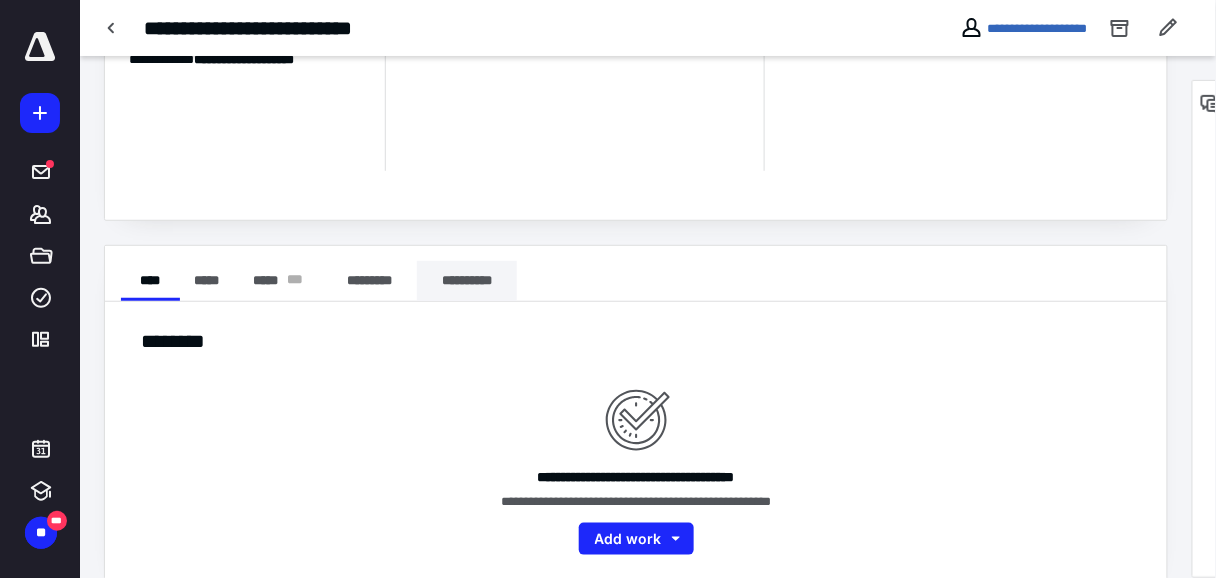 scroll, scrollTop: 220, scrollLeft: 0, axis: vertical 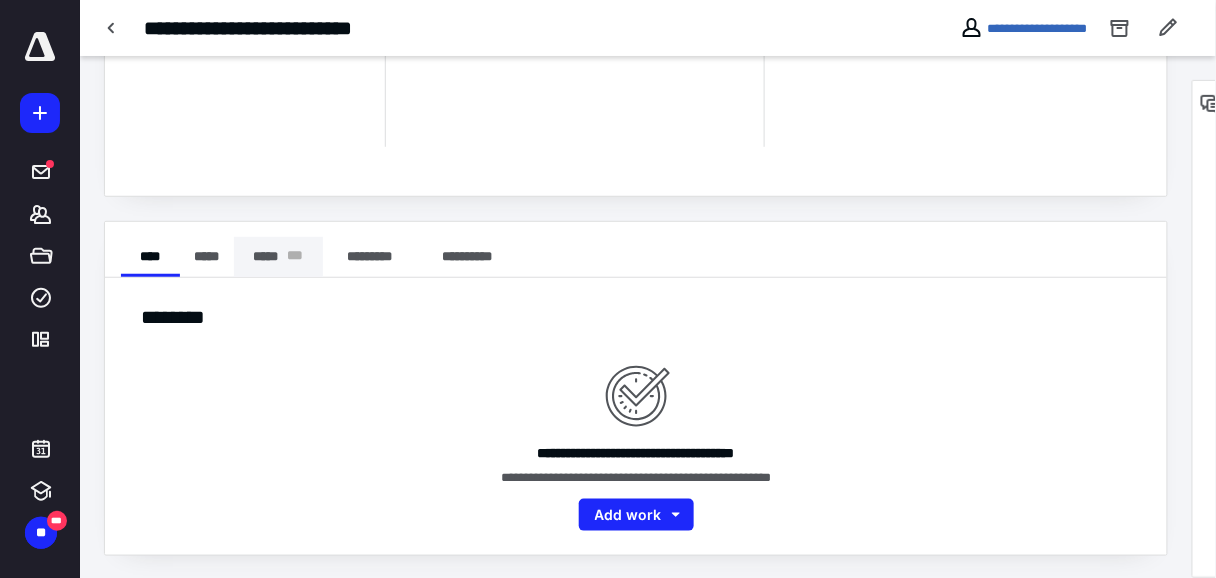 click on "***** * * *" at bounding box center (278, 257) 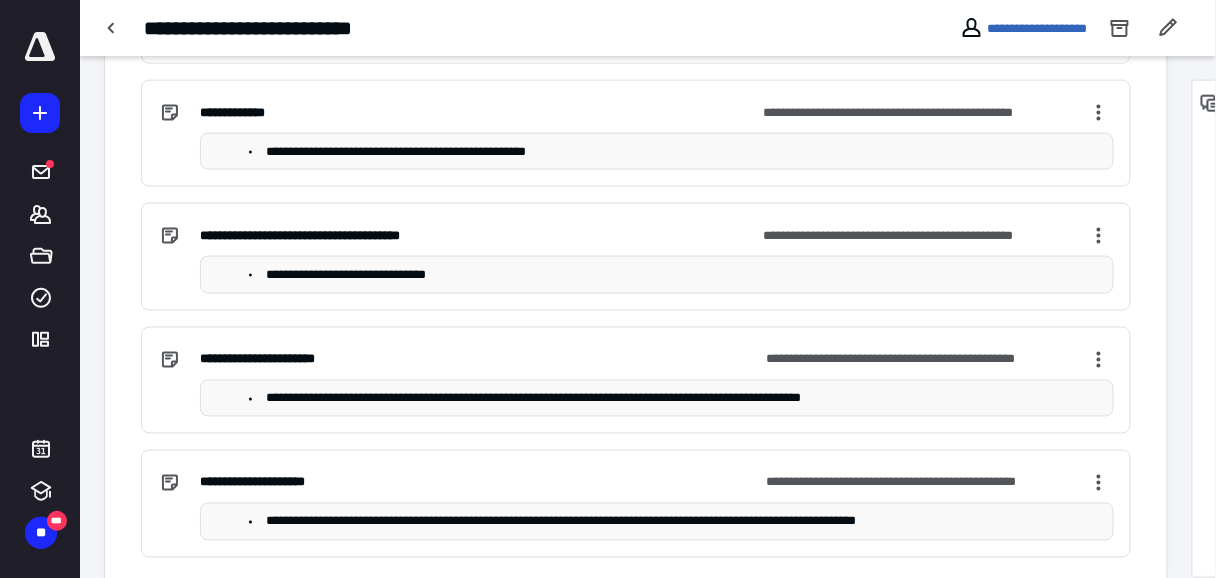 scroll, scrollTop: 642, scrollLeft: 0, axis: vertical 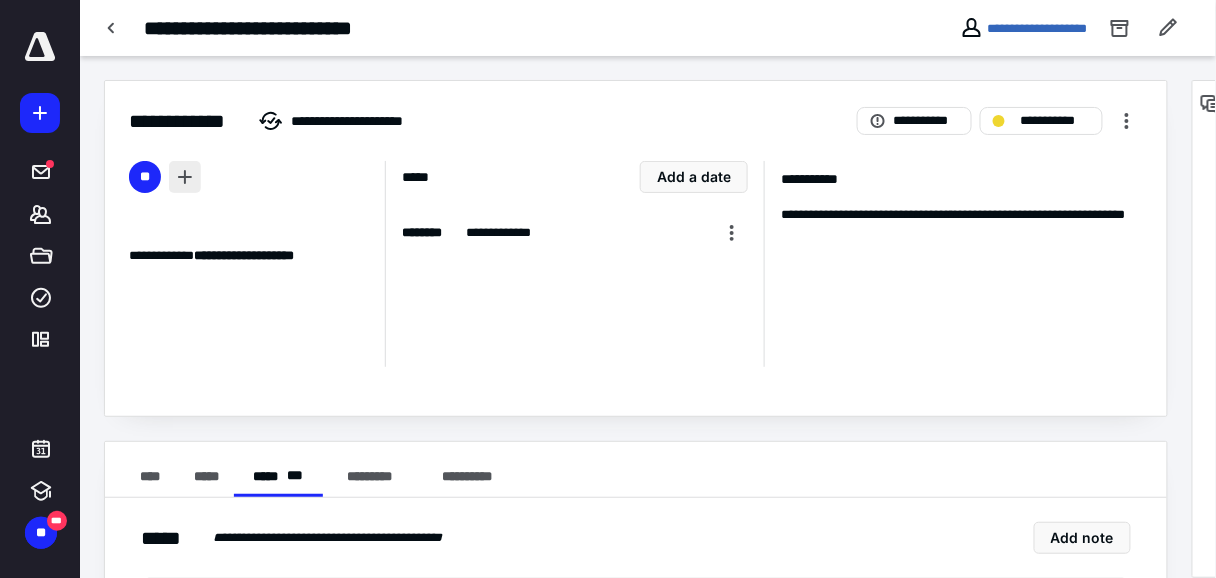 click at bounding box center [185, 177] 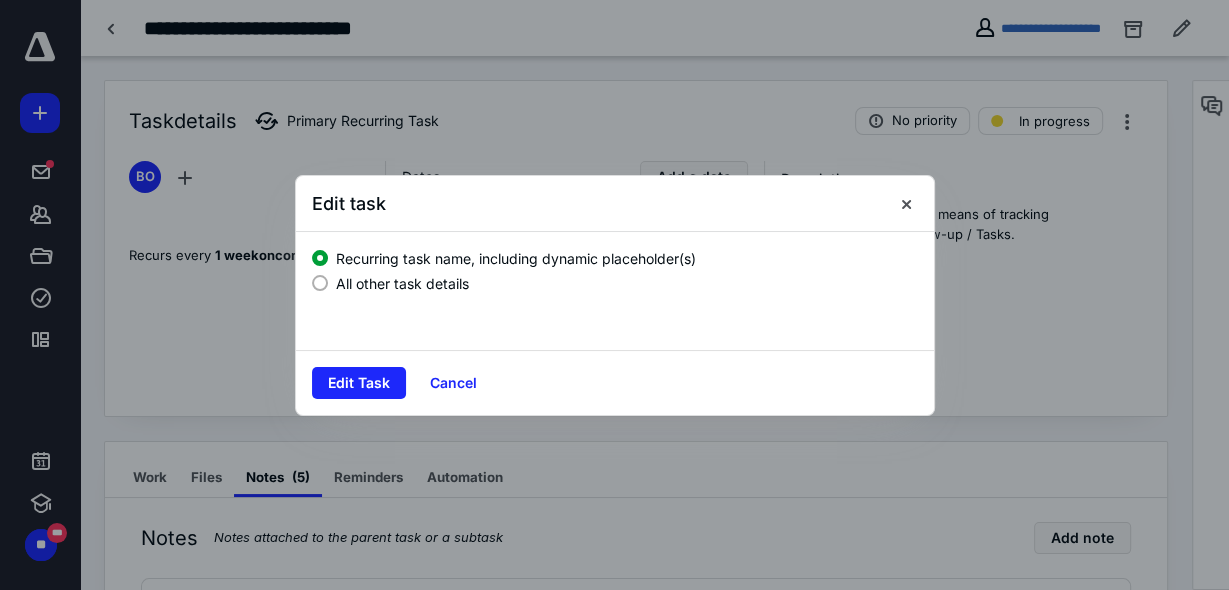 click on "All other task details" at bounding box center [402, 283] 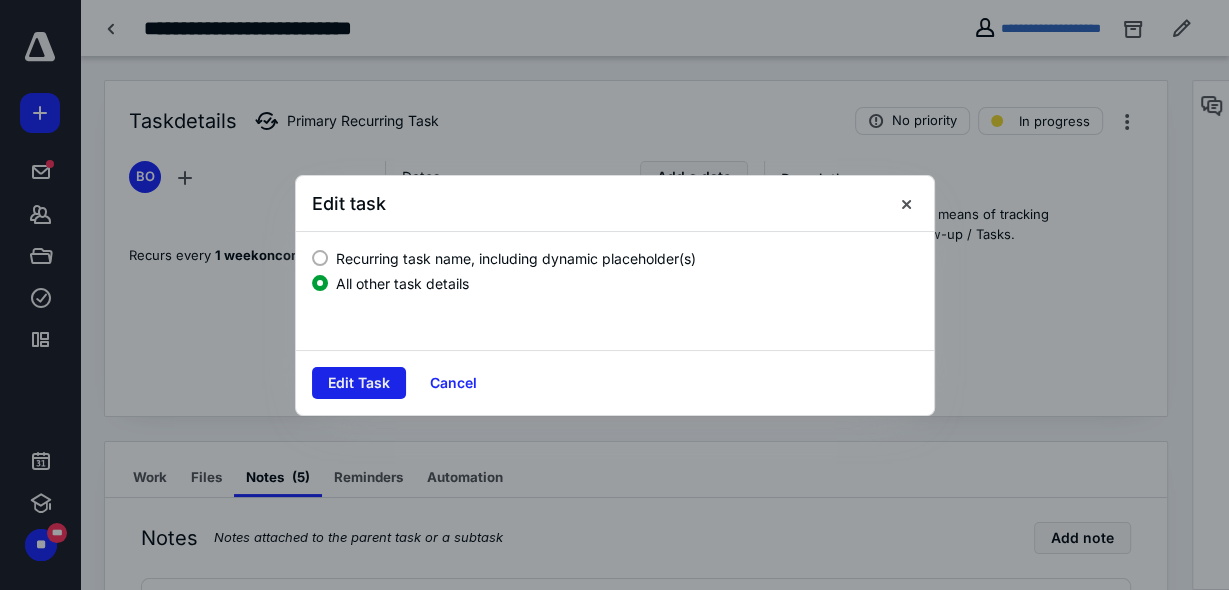 click on "Edit Task" at bounding box center (359, 383) 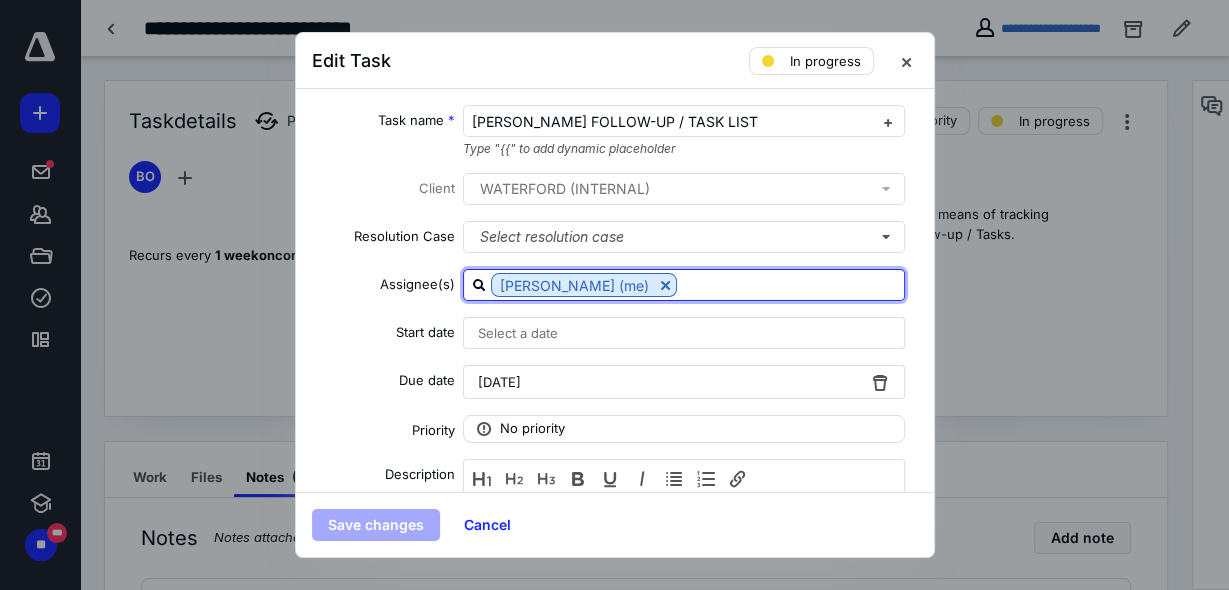 click at bounding box center [790, 284] 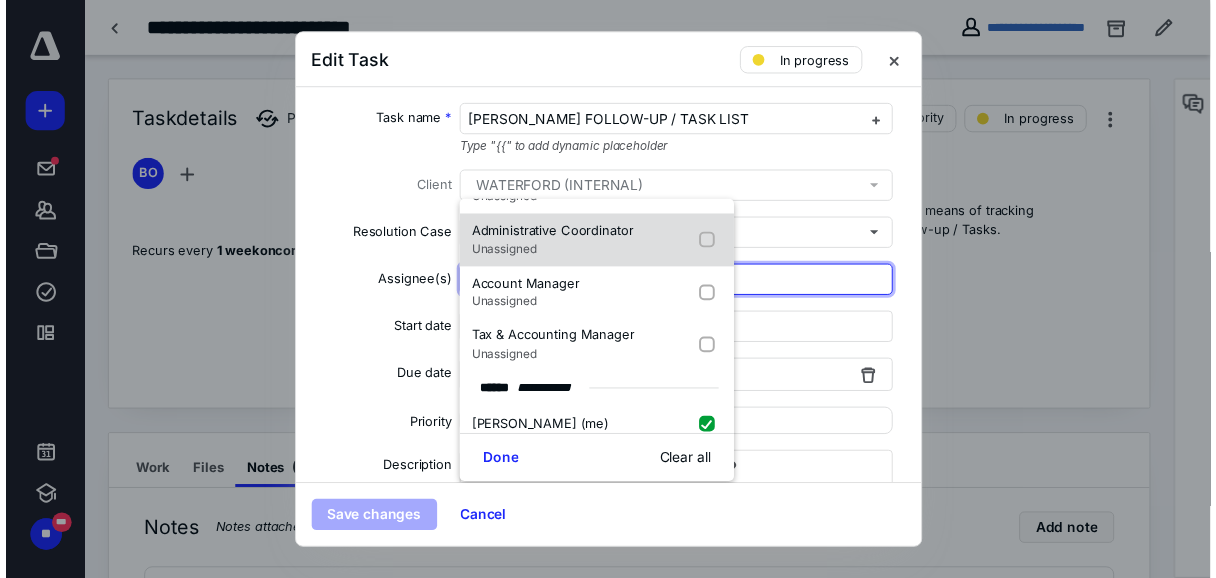 scroll, scrollTop: 240, scrollLeft: 0, axis: vertical 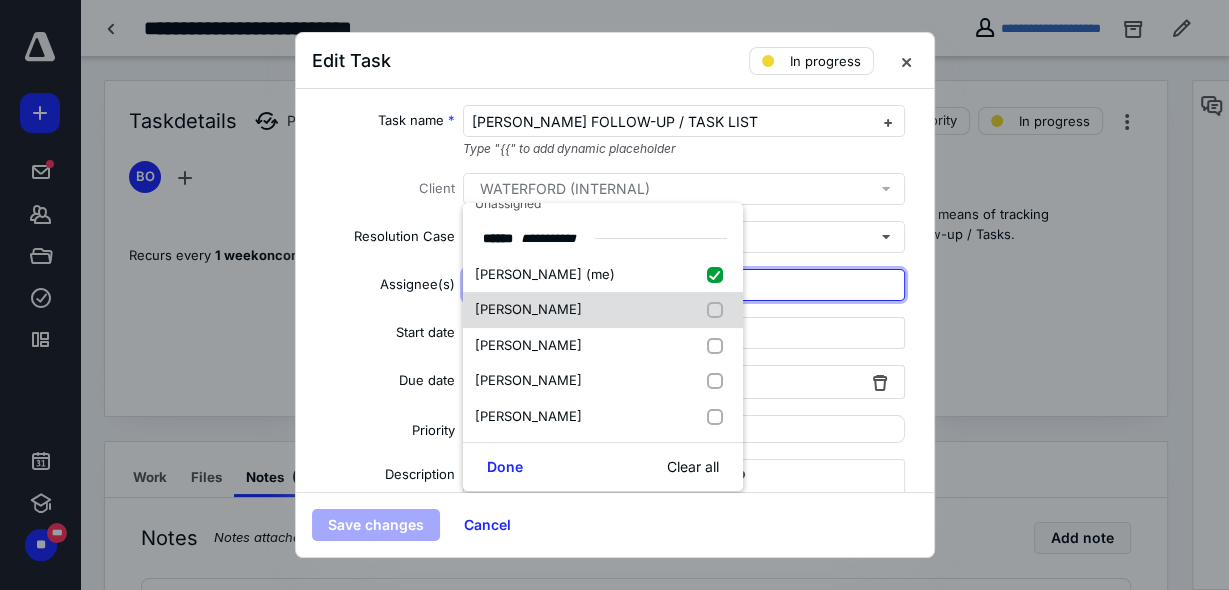 click on "[PERSON_NAME]" at bounding box center (603, 310) 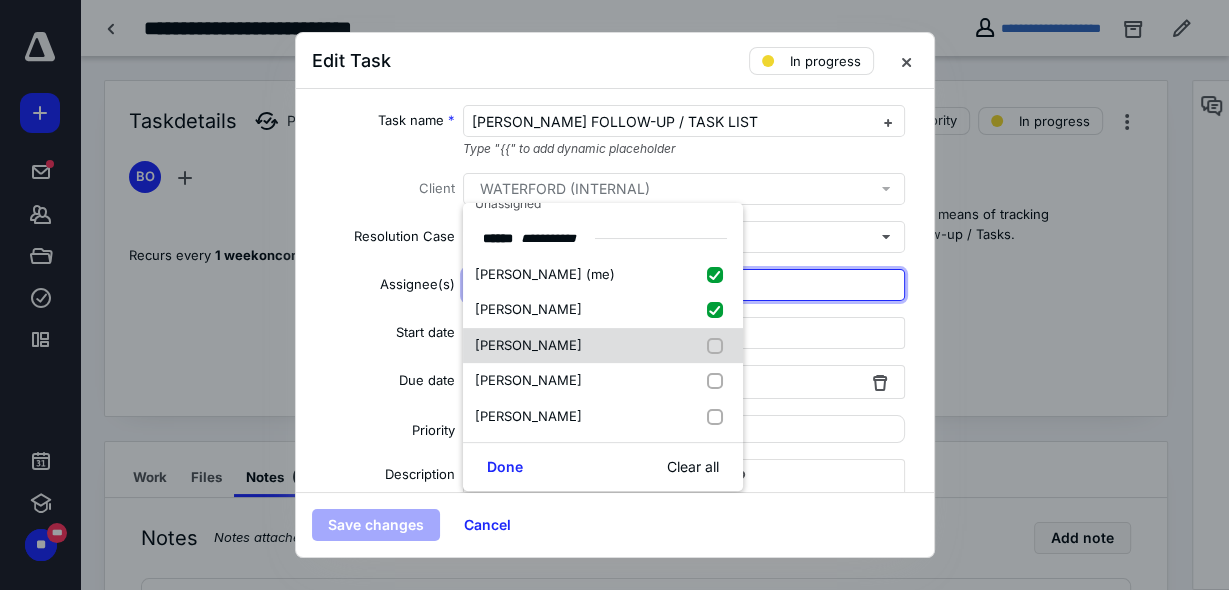checkbox on "true" 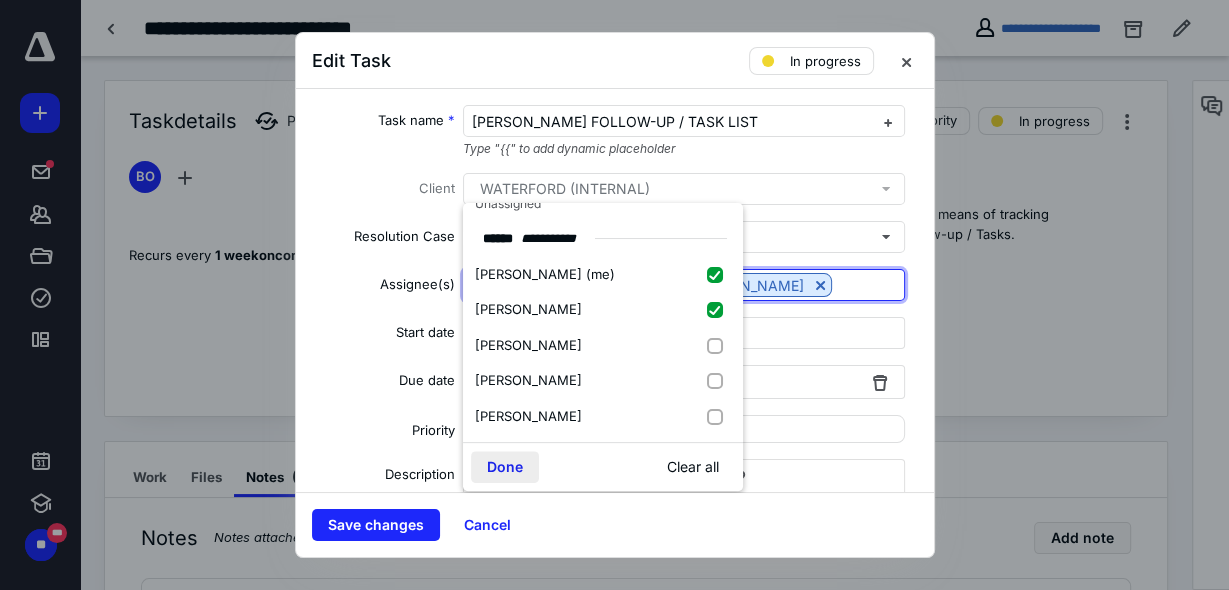 click on "Done" at bounding box center [505, 467] 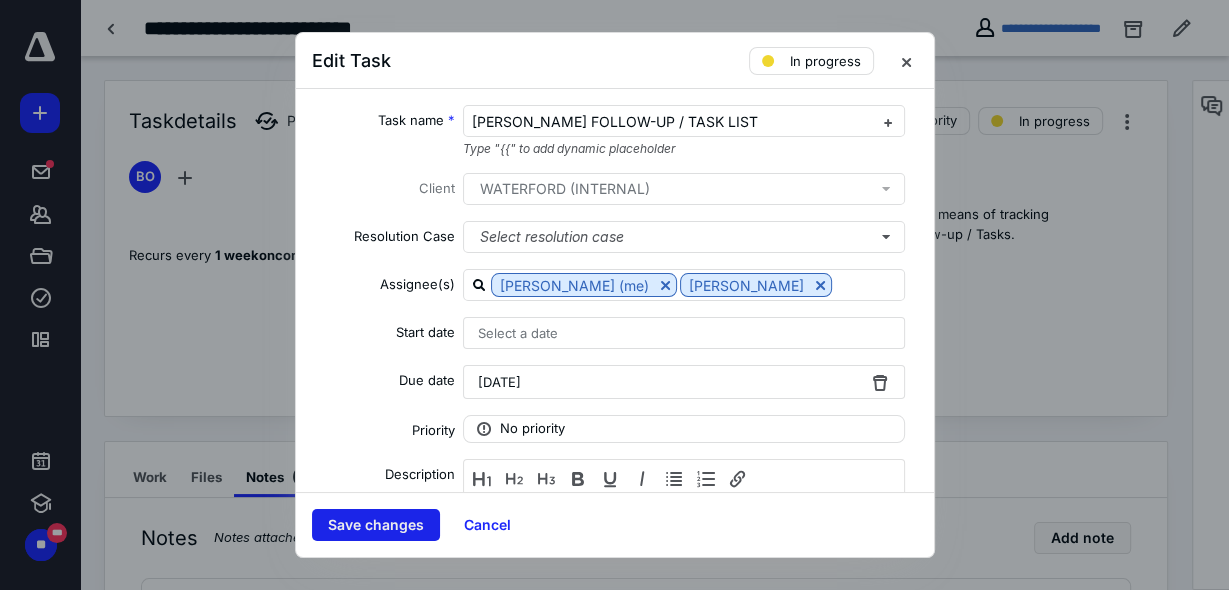 click on "Save changes" at bounding box center (376, 525) 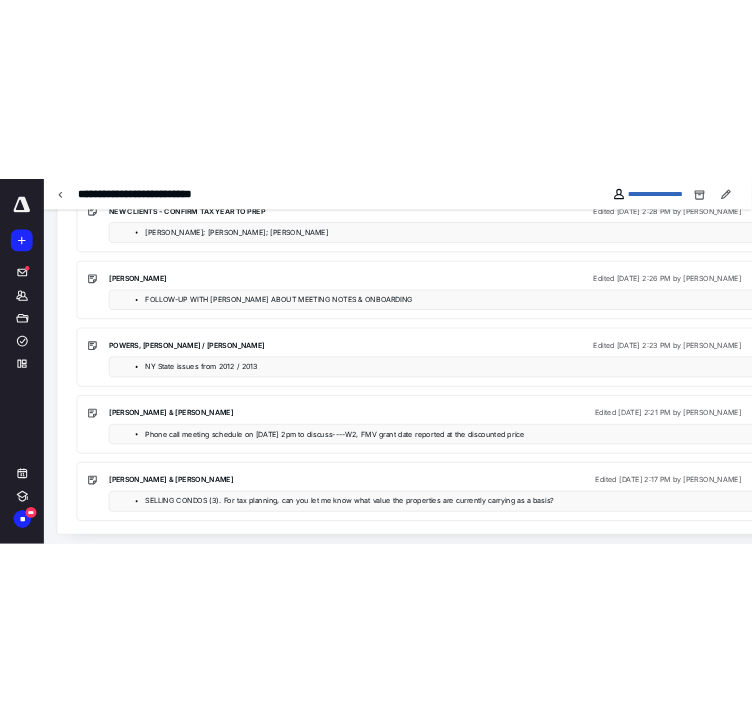 scroll, scrollTop: 486, scrollLeft: 0, axis: vertical 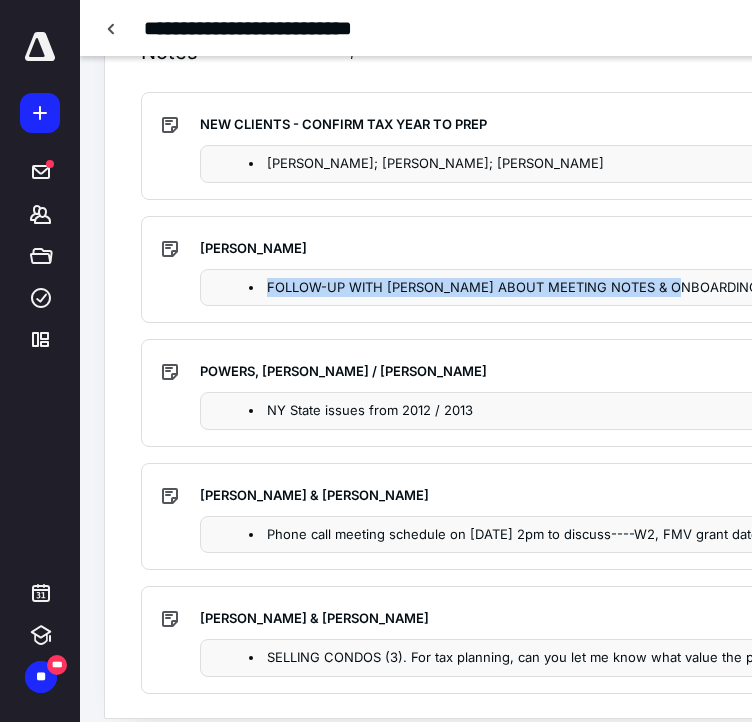 drag, startPoint x: 712, startPoint y: 287, endPoint x: 240, endPoint y: 297, distance: 472.10593 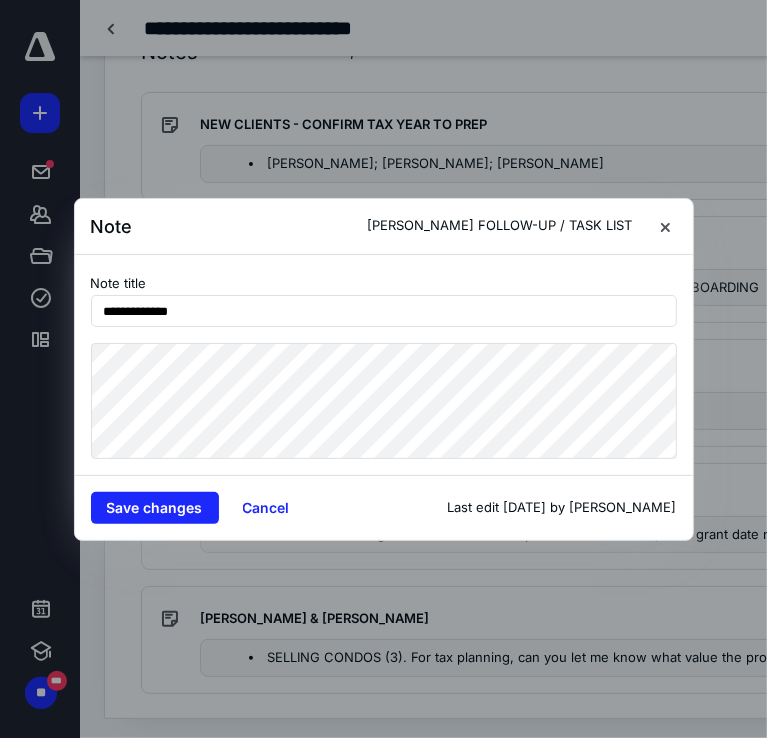 click on "**********" at bounding box center [383, -117] 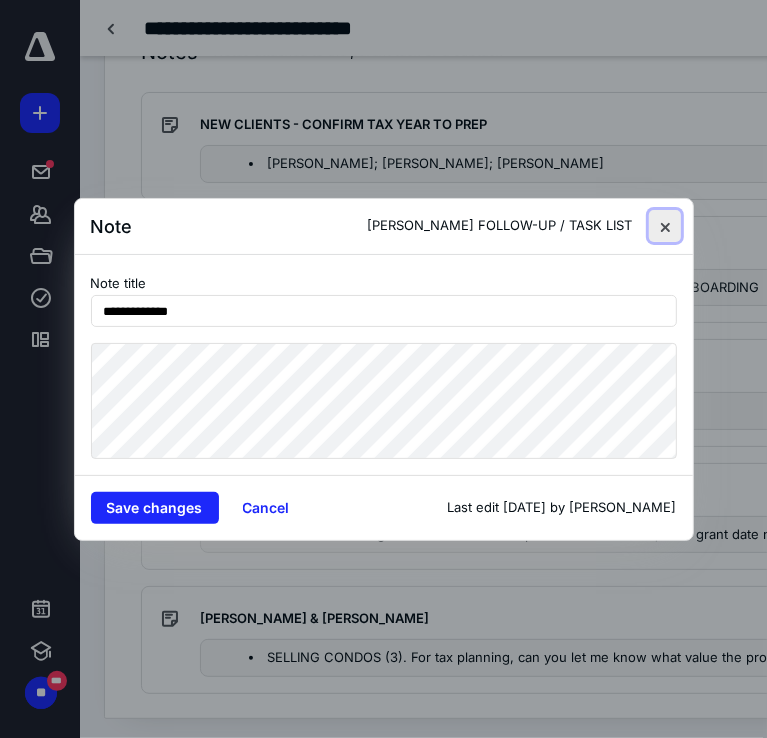click at bounding box center [665, 226] 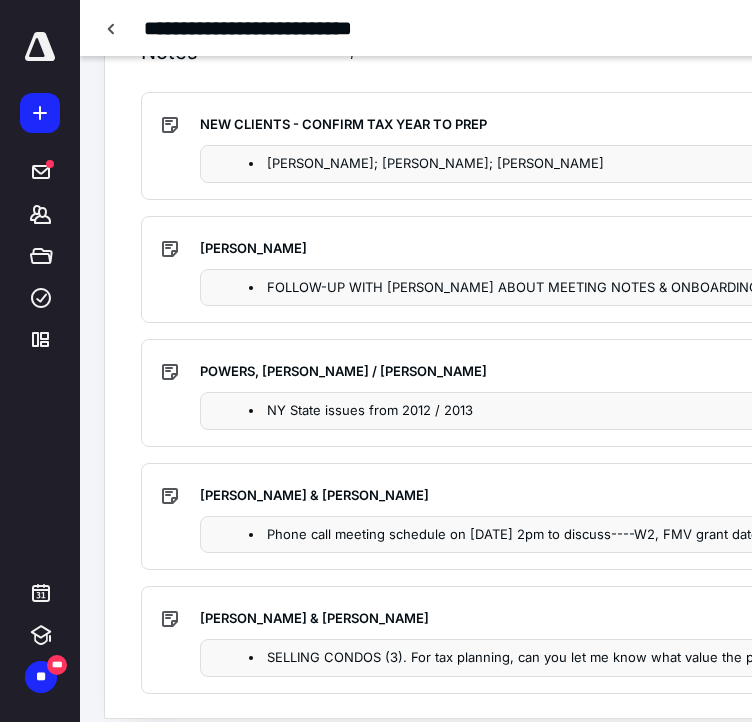 drag, startPoint x: 528, startPoint y: 407, endPoint x: 248, endPoint y: 405, distance: 280.00714 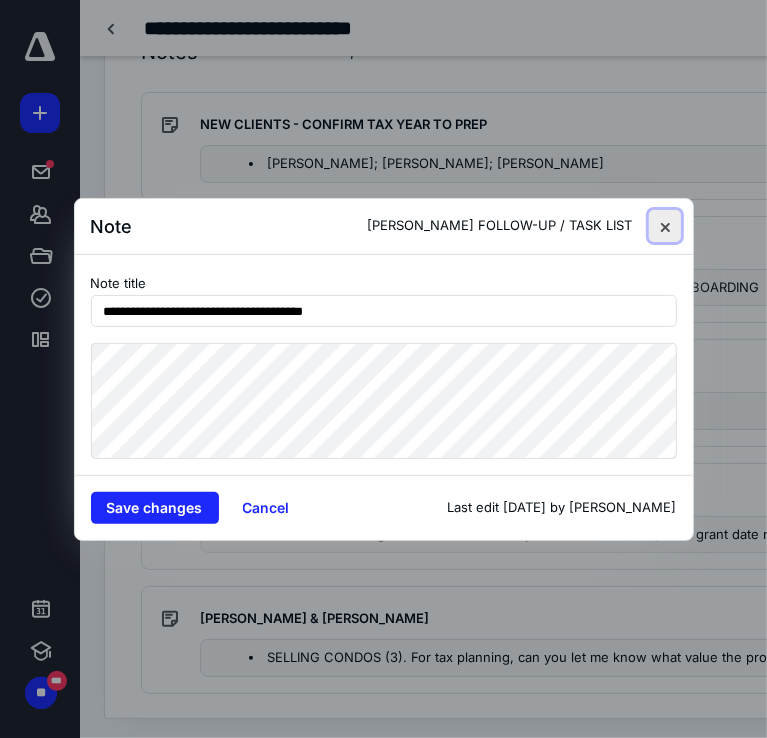 click at bounding box center [665, 226] 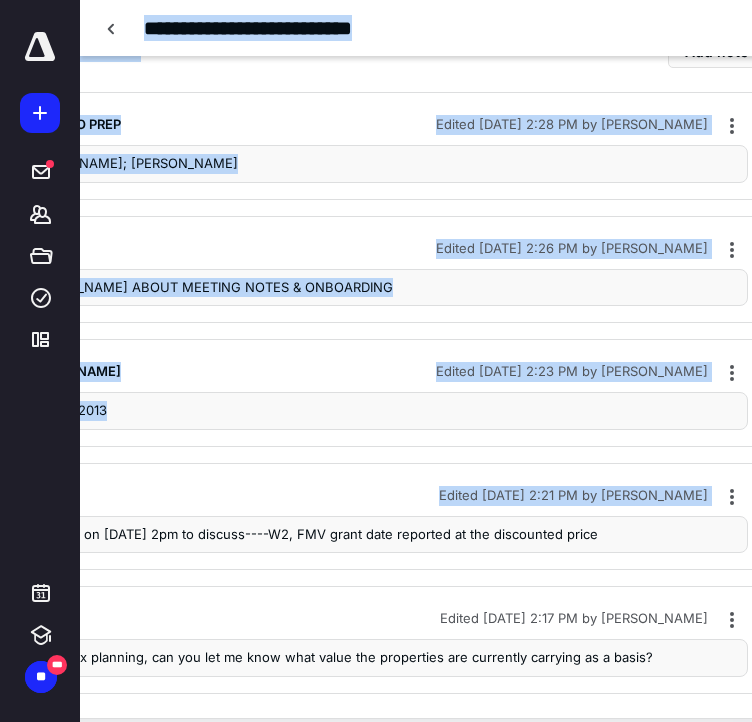 scroll, scrollTop: 486, scrollLeft: 480, axis: both 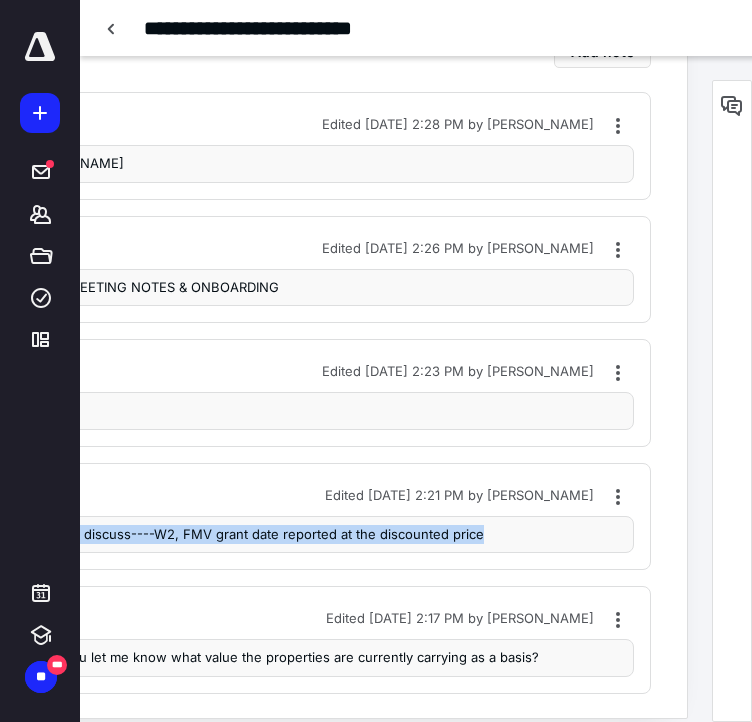 drag, startPoint x: 230, startPoint y: 535, endPoint x: 535, endPoint y: 536, distance: 305.00165 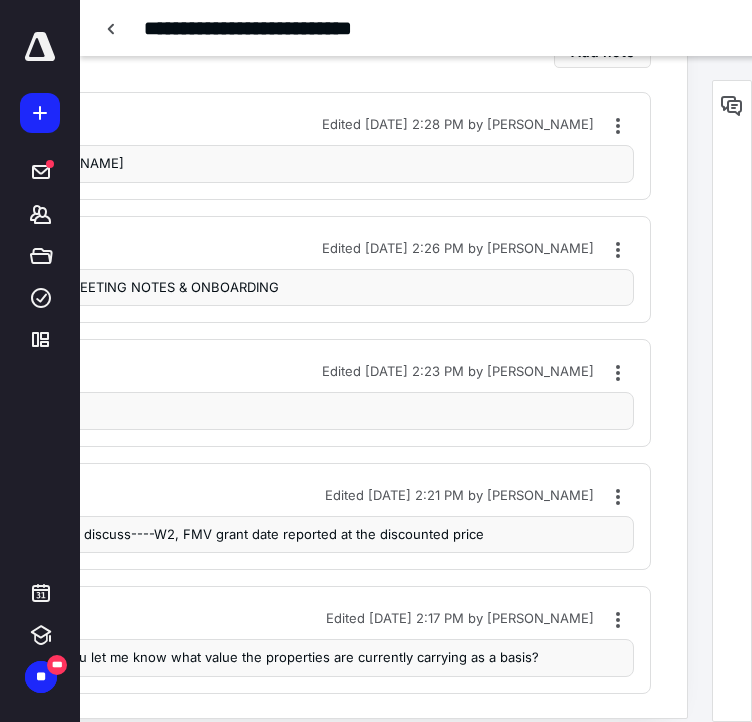 scroll, scrollTop: 486, scrollLeft: 464, axis: both 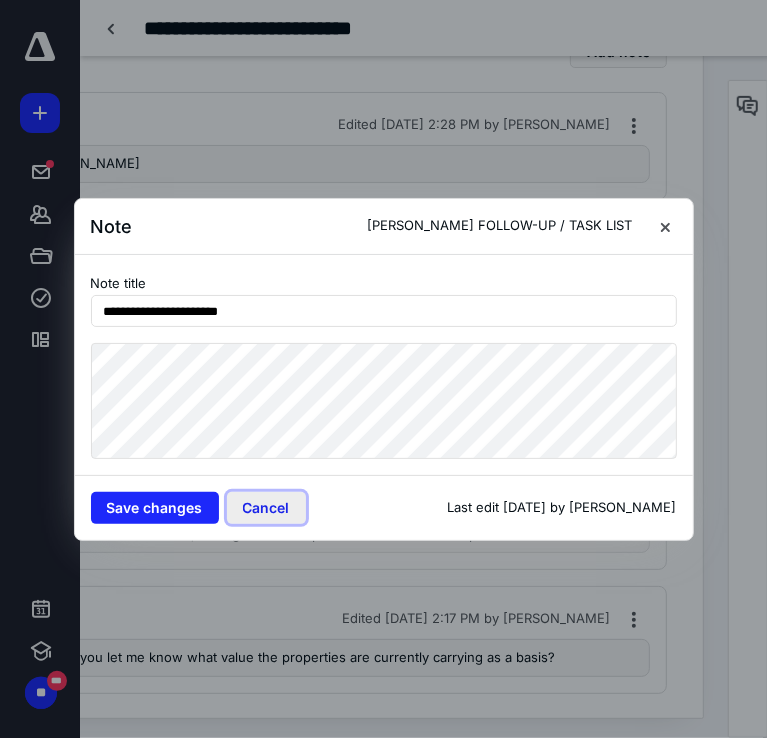 click on "Cancel" at bounding box center [266, 508] 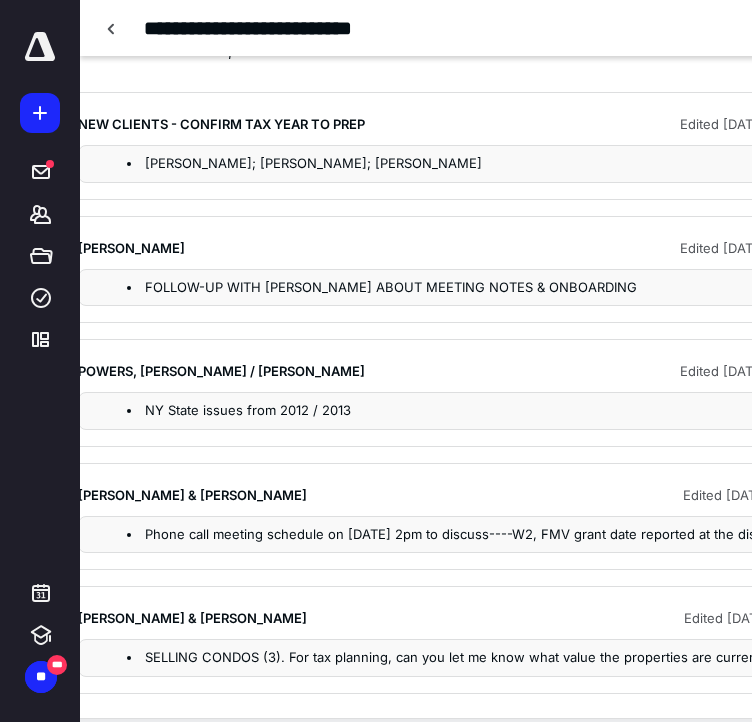 scroll, scrollTop: 486, scrollLeft: 118, axis: both 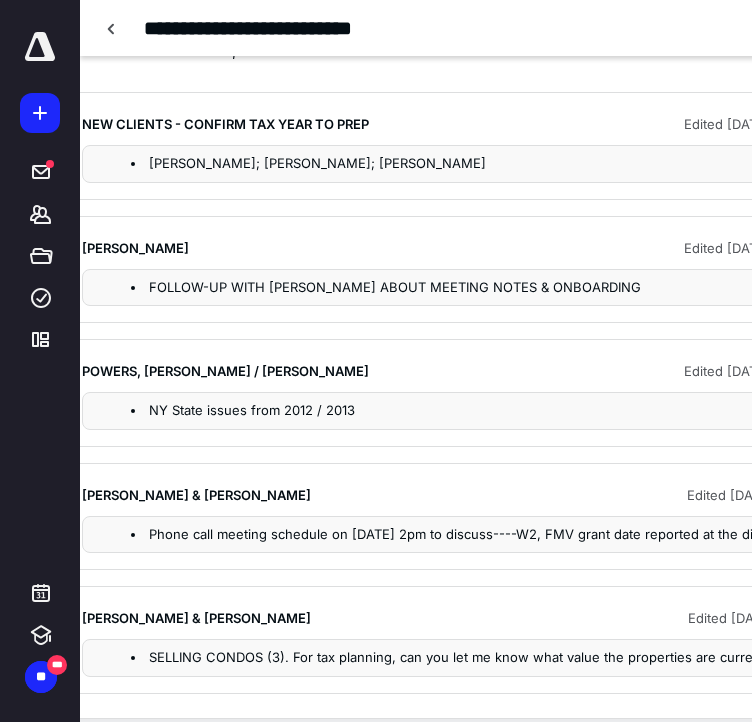 click on "NY State issues from 2012 / 2013" at bounding box center (559, 411) 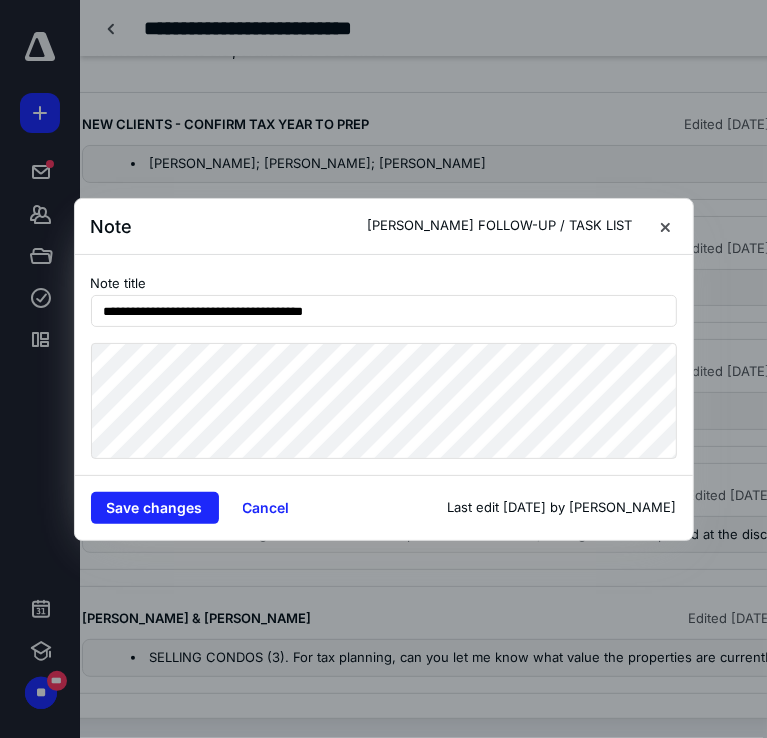 click on "**********" at bounding box center (383, 369) 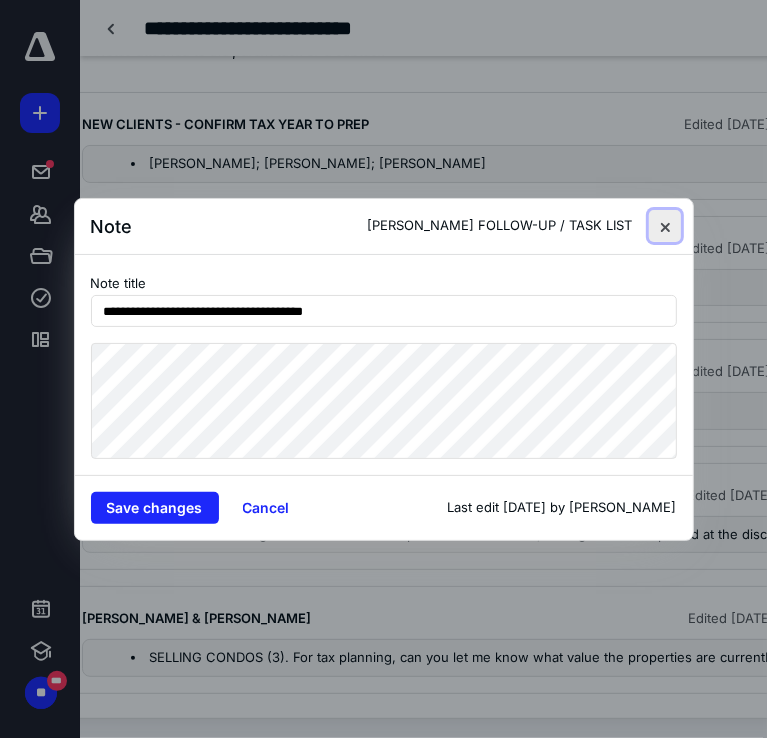 click at bounding box center (665, 226) 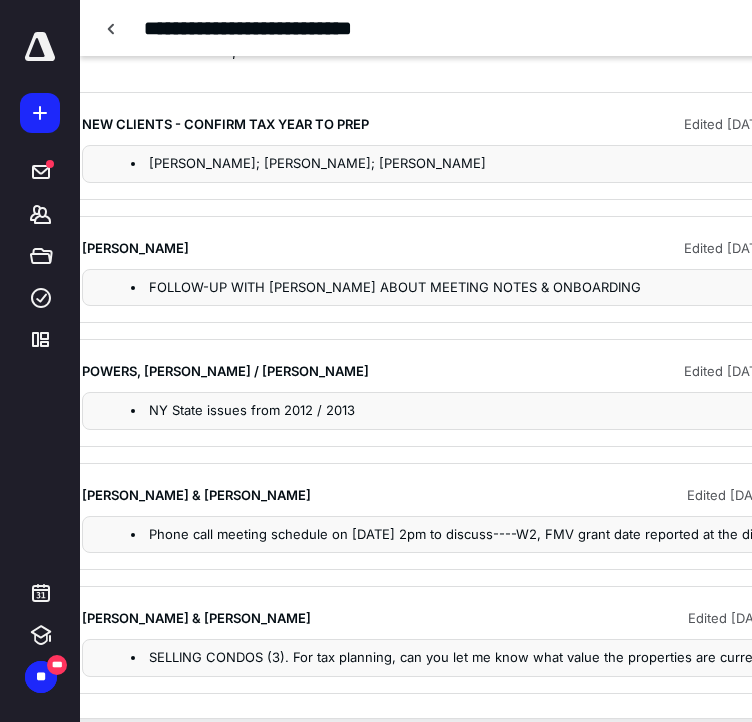click on "FOLLOW-UP WITH [PERSON_NAME] ABOUT MEETING NOTES & ONBOARDING" at bounding box center [559, 288] 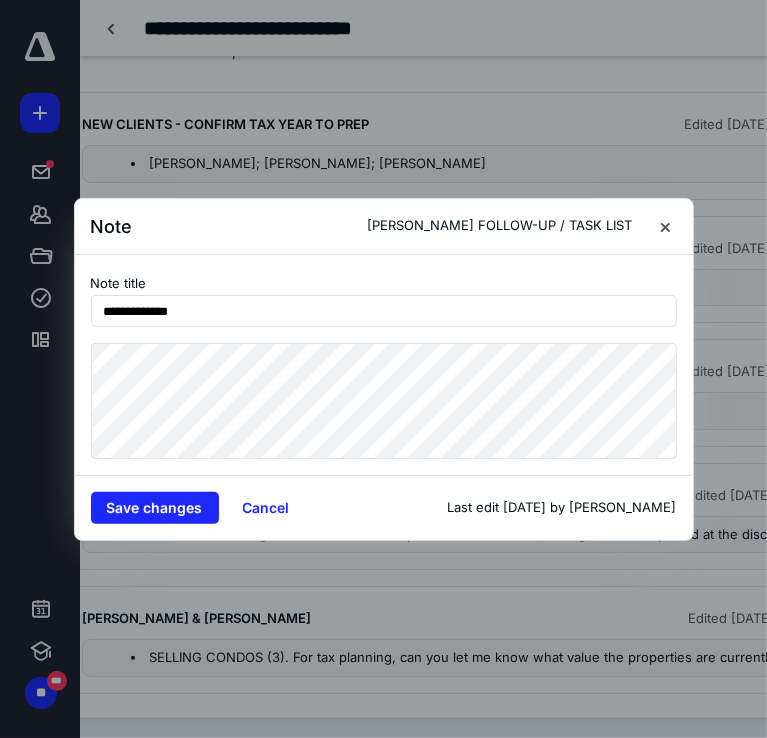 click on "**********" at bounding box center (383, 369) 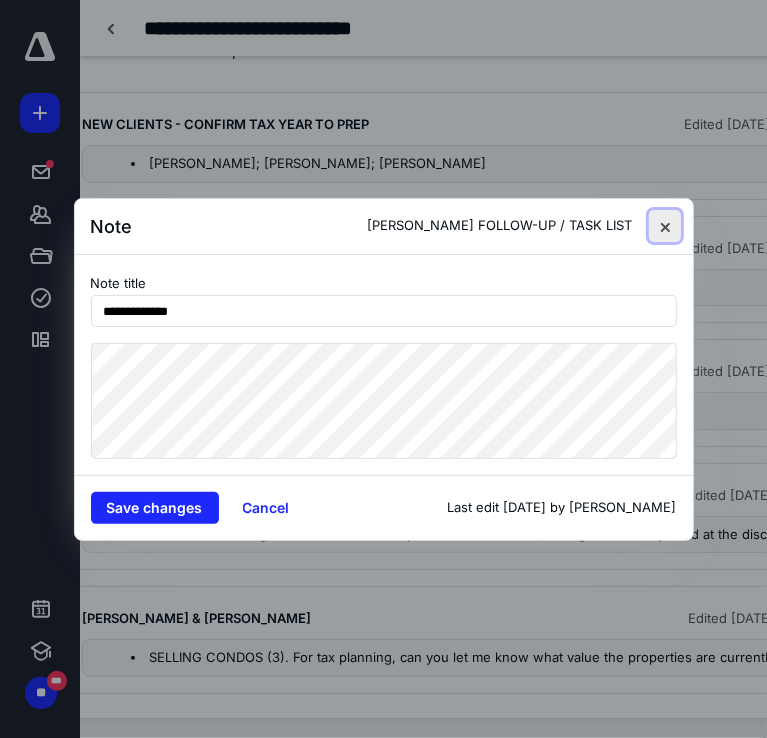 click at bounding box center (665, 226) 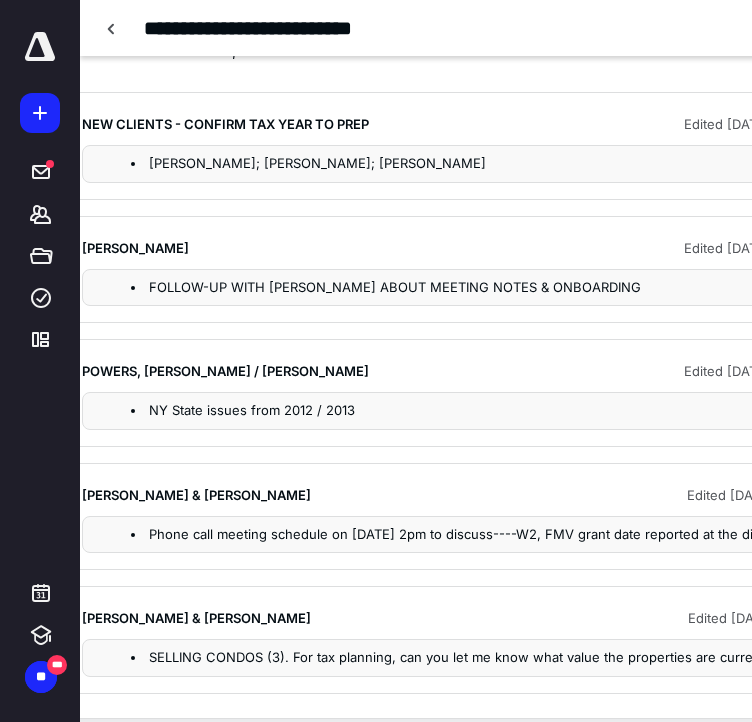 click on "[PERSON_NAME] & [PERSON_NAME]" at bounding box center [365, 619] 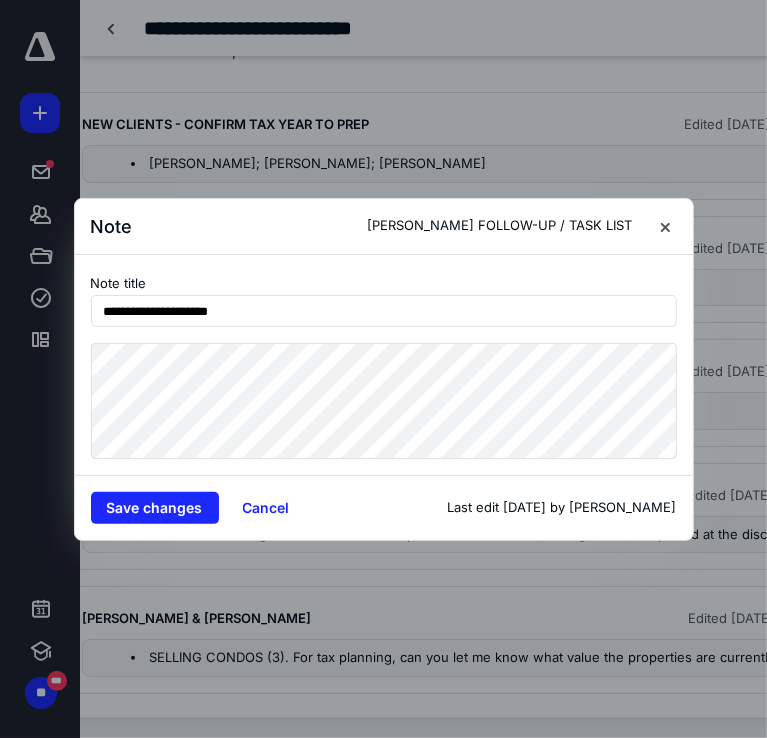 click on "**********" at bounding box center [383, 369] 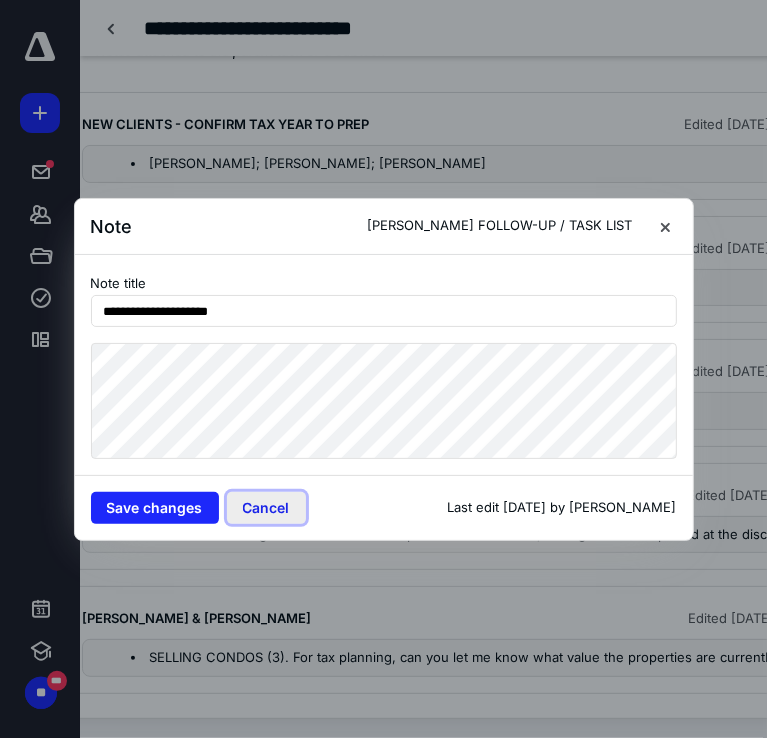 click on "Cancel" at bounding box center (266, 508) 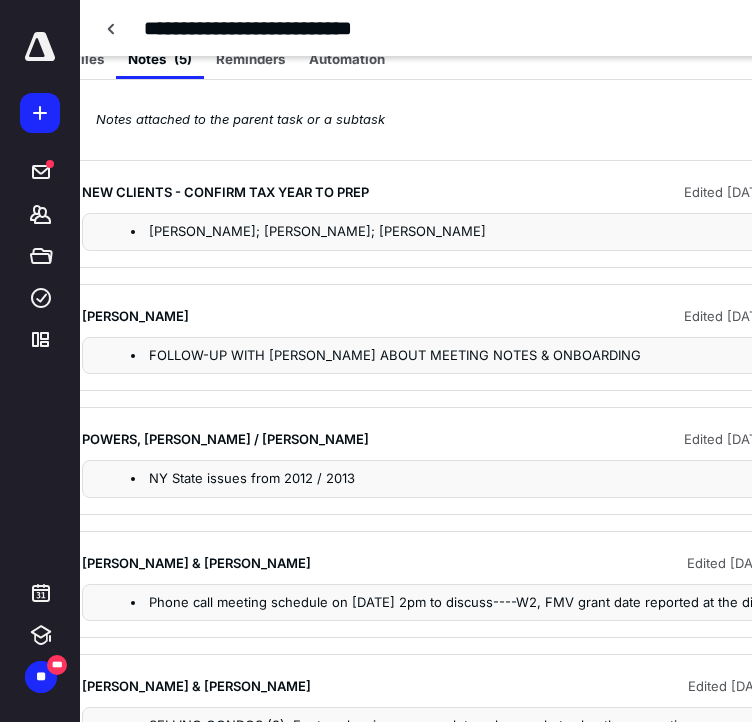 scroll, scrollTop: 386, scrollLeft: 118, axis: both 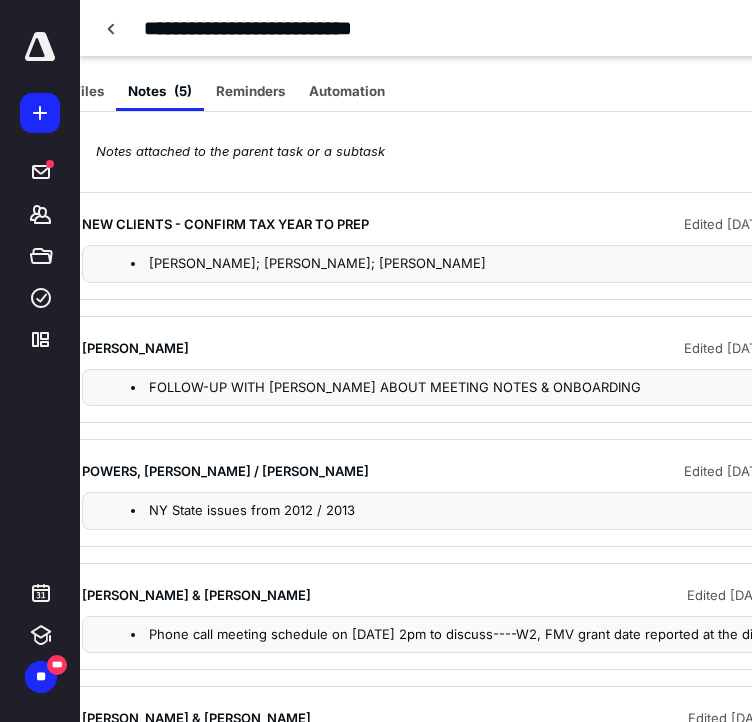 click on "NEW CLIENTS - CONFIRM TAX YEAR TO PREP Edited [DATE] 2:28 PM by [PERSON_NAME]" at bounding box center [539, 227] 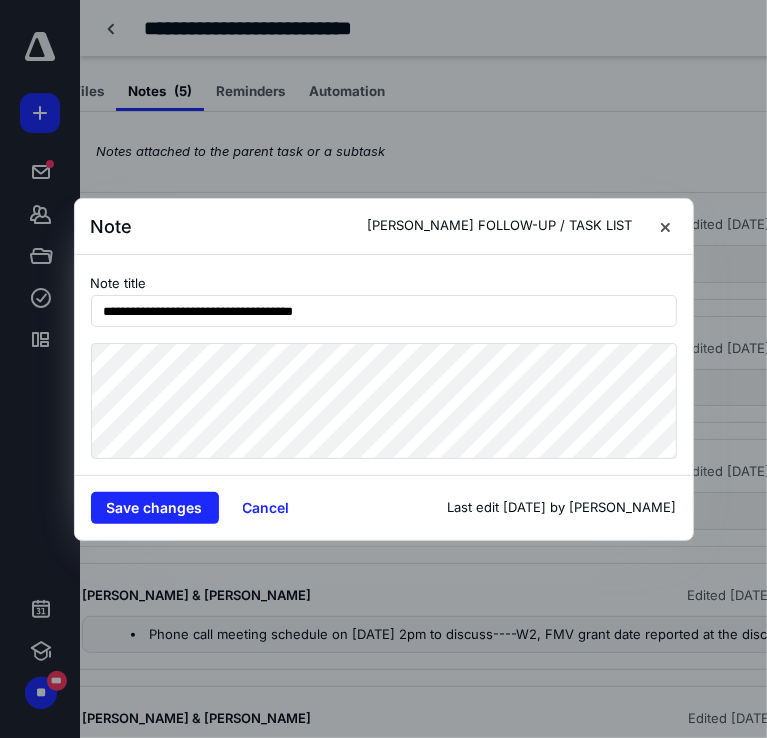 drag, startPoint x: 418, startPoint y: 309, endPoint x: 52, endPoint y: 311, distance: 366.00546 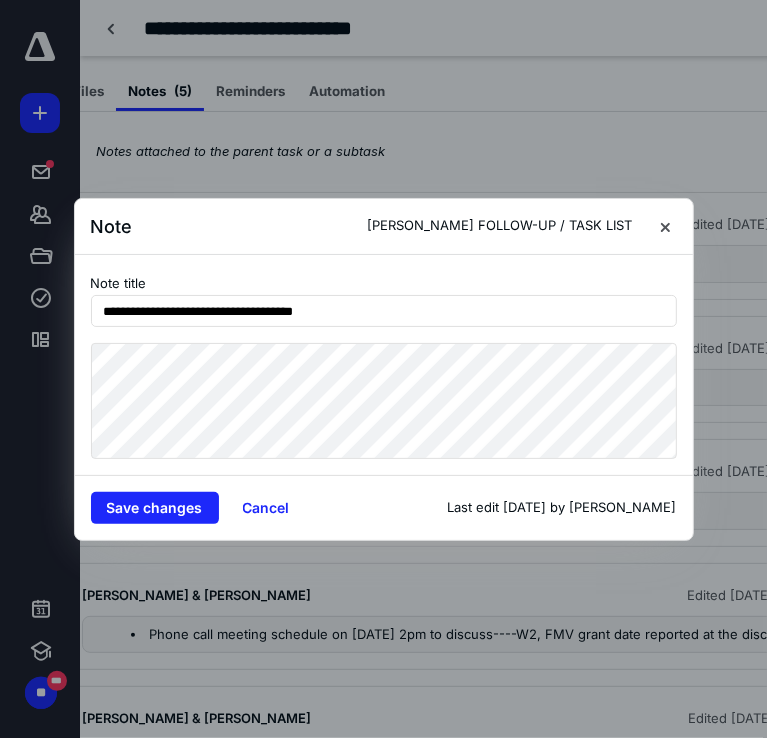 click on "**********" at bounding box center (383, 369) 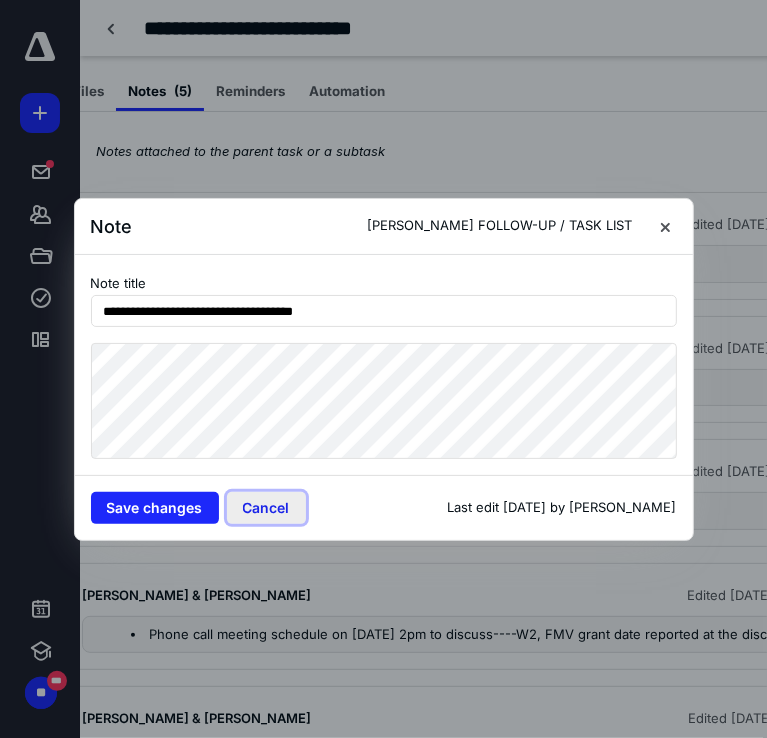 click on "Cancel" at bounding box center [266, 508] 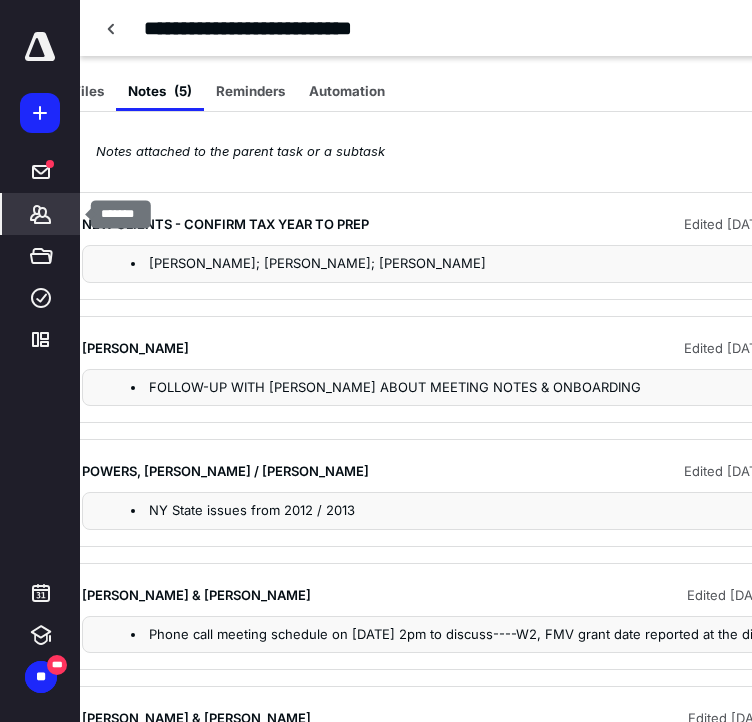 click 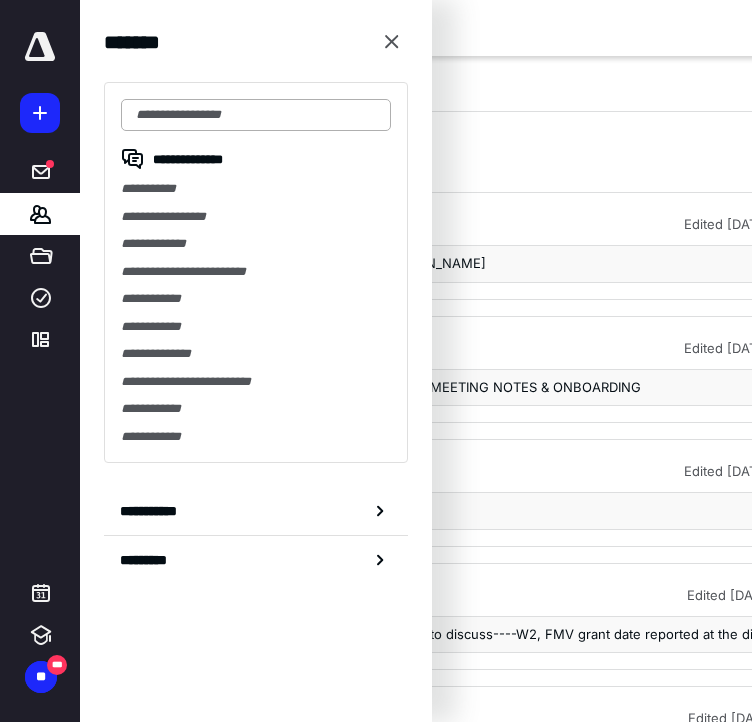 click at bounding box center (256, 115) 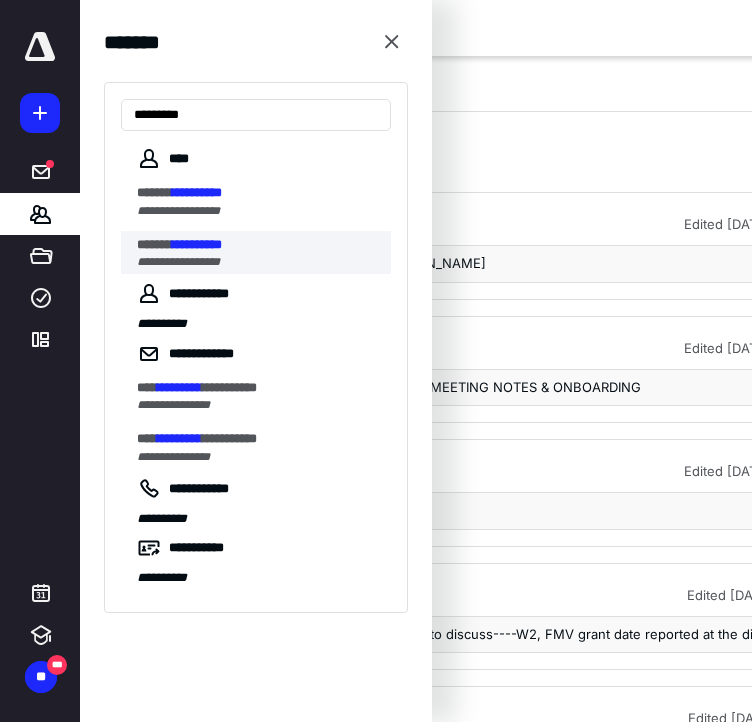 type on "*********" 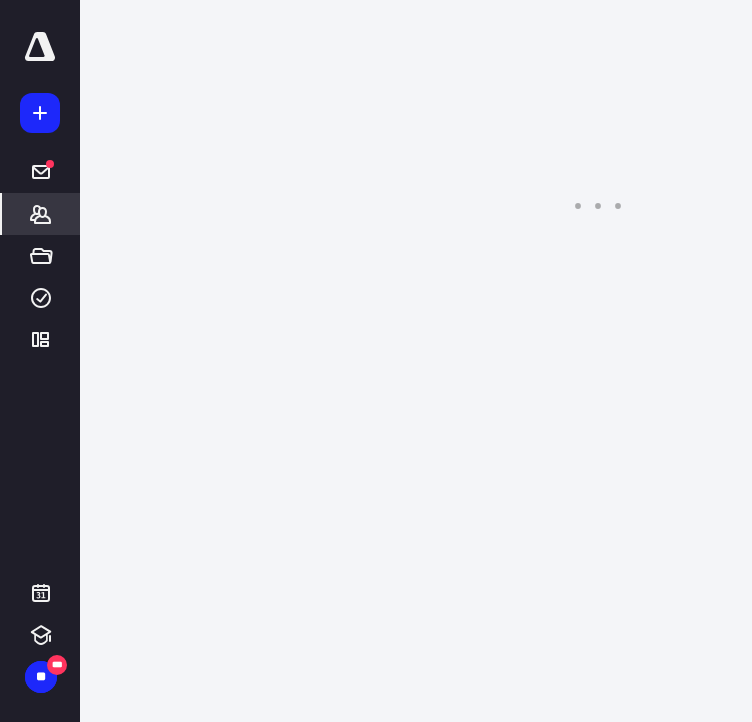 scroll, scrollTop: 0, scrollLeft: 0, axis: both 